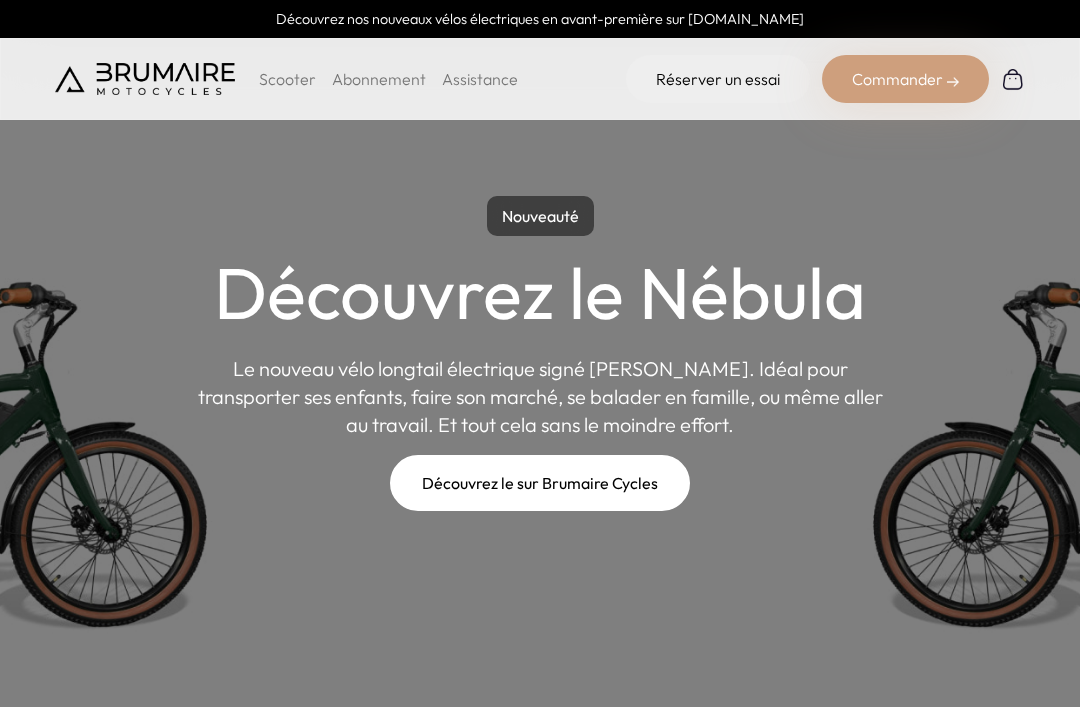 scroll, scrollTop: 0, scrollLeft: 0, axis: both 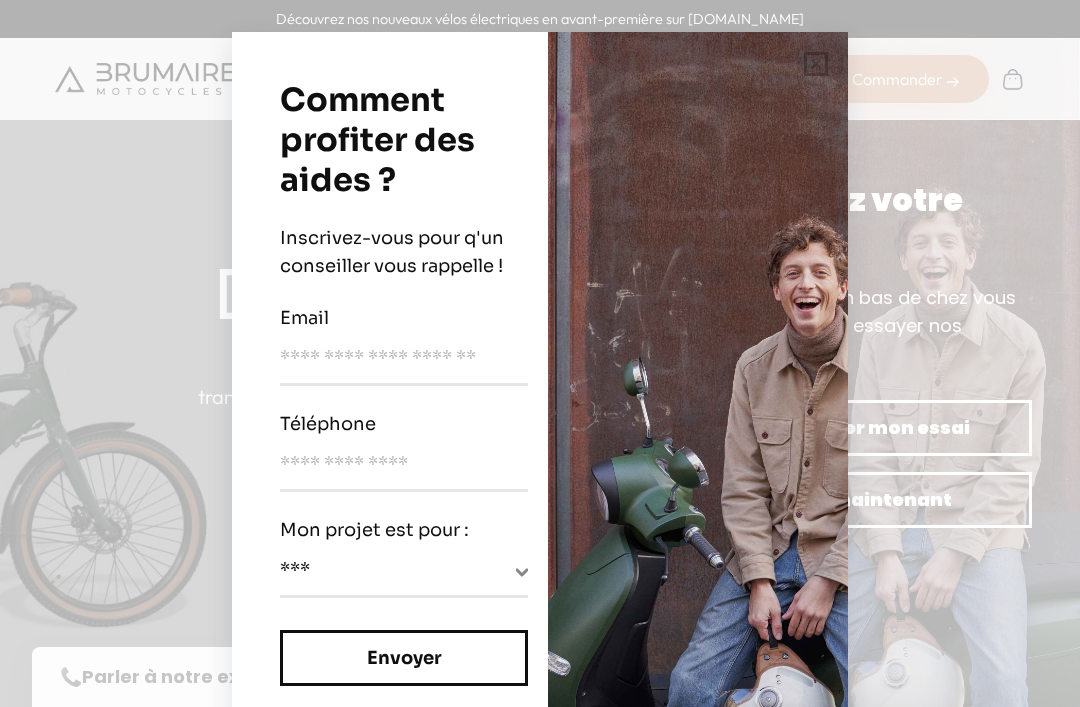 click on "**********" at bounding box center (540, 353) 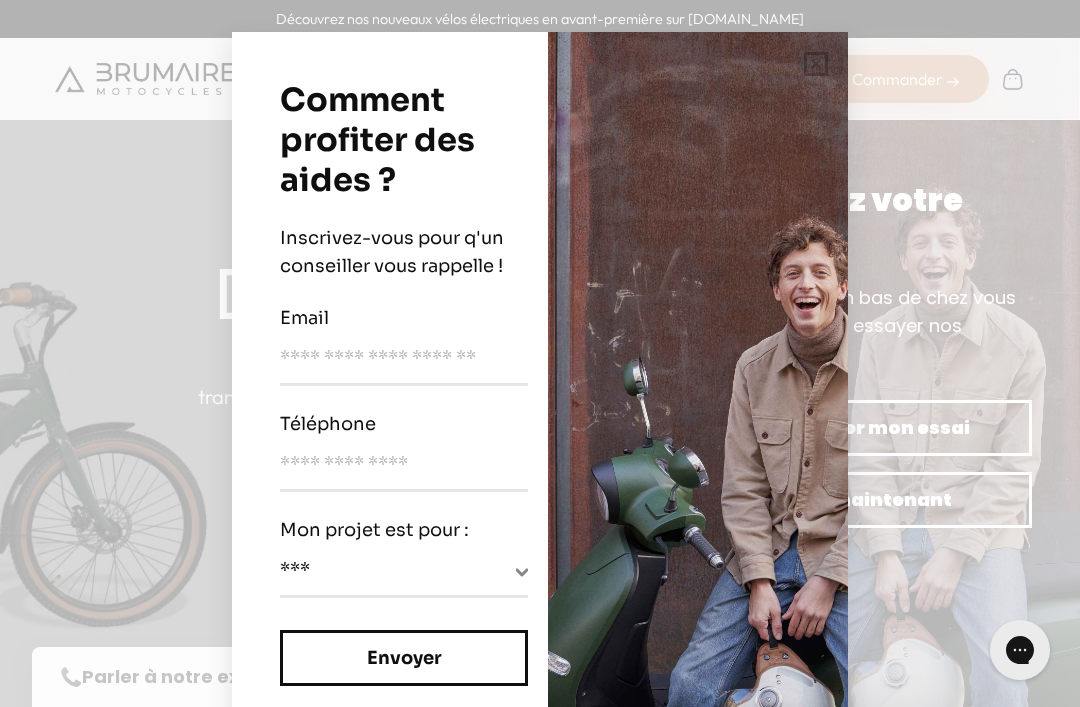 scroll, scrollTop: 0, scrollLeft: 0, axis: both 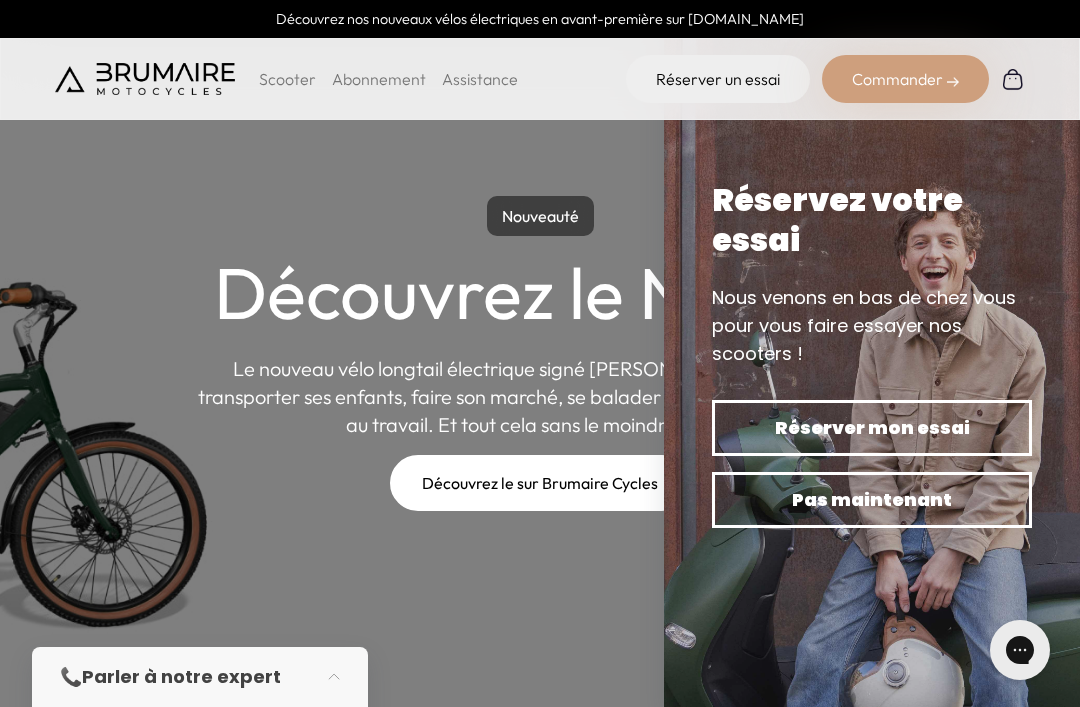 click on "Commander" at bounding box center (905, 79) 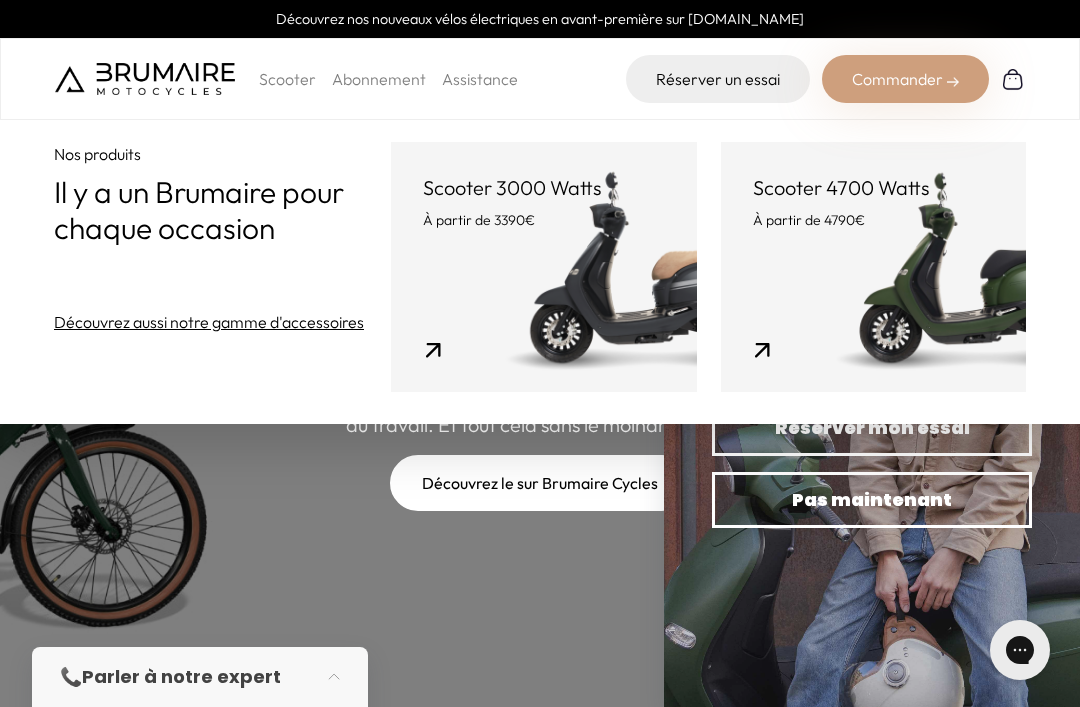 click at bounding box center (872, 353) 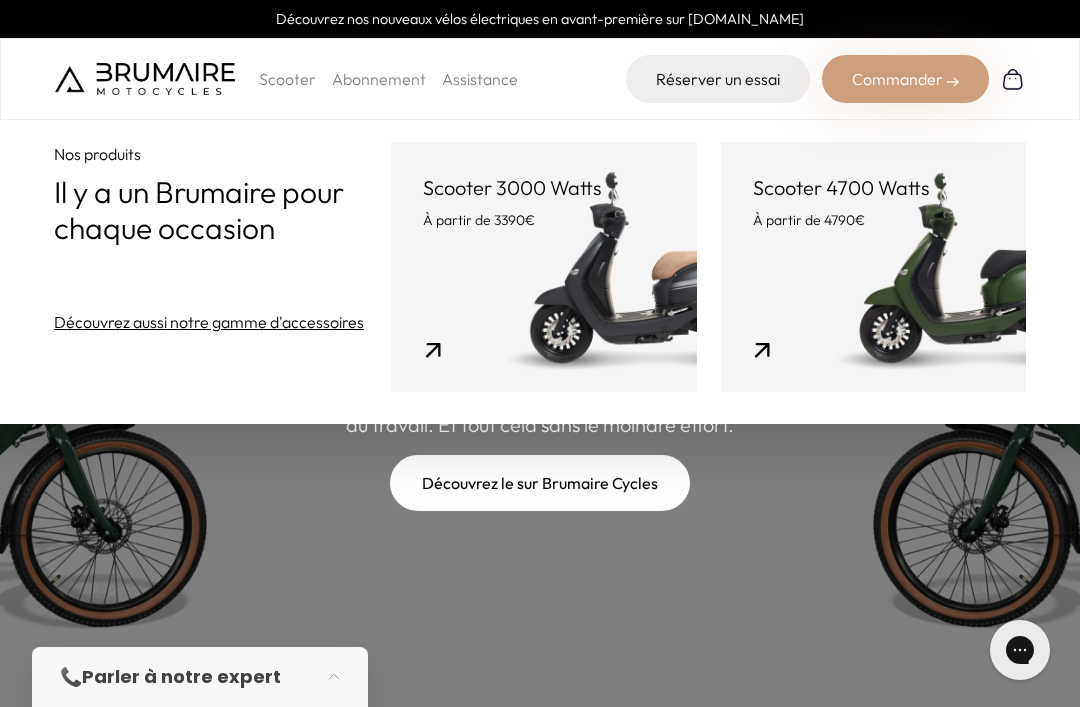 click on "Nouveauté
Découvrez le Nébula
Le nouveau vélo longtail électrique signé Brumaire. Idéal pour transporter ses enfants, faire son marché, se balader en famille, ou même aller au travail.
Et tout cela sans le moindre effort.
Découvrez le sur Brumaire Cycles" at bounding box center (540, 353) 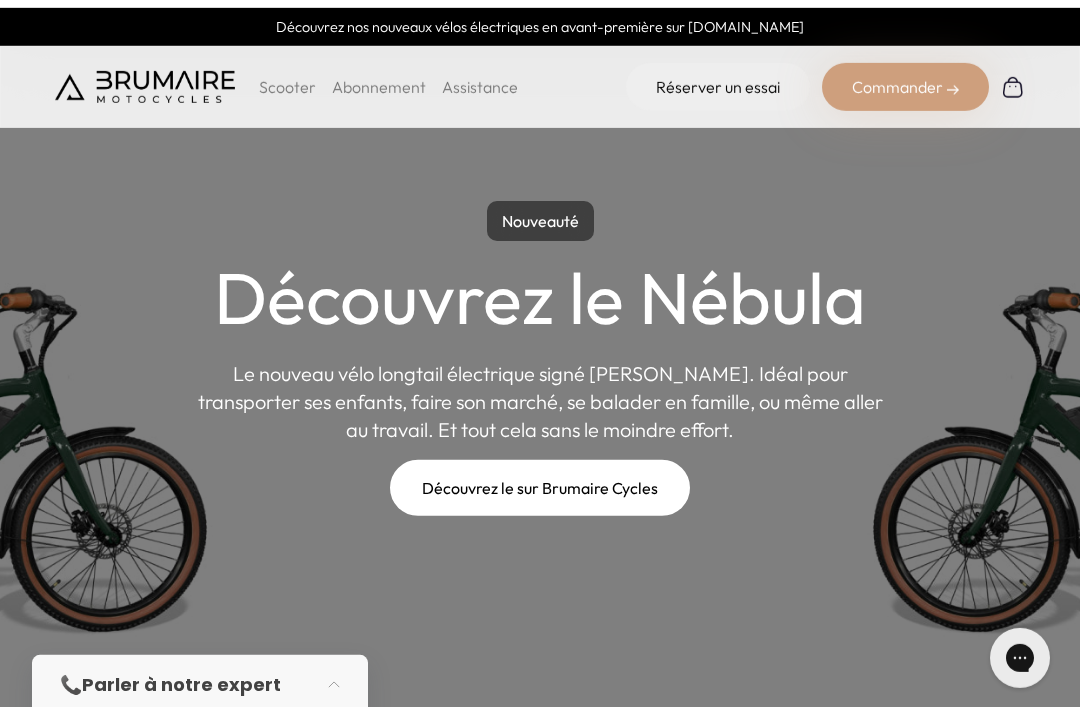 scroll, scrollTop: 0, scrollLeft: 0, axis: both 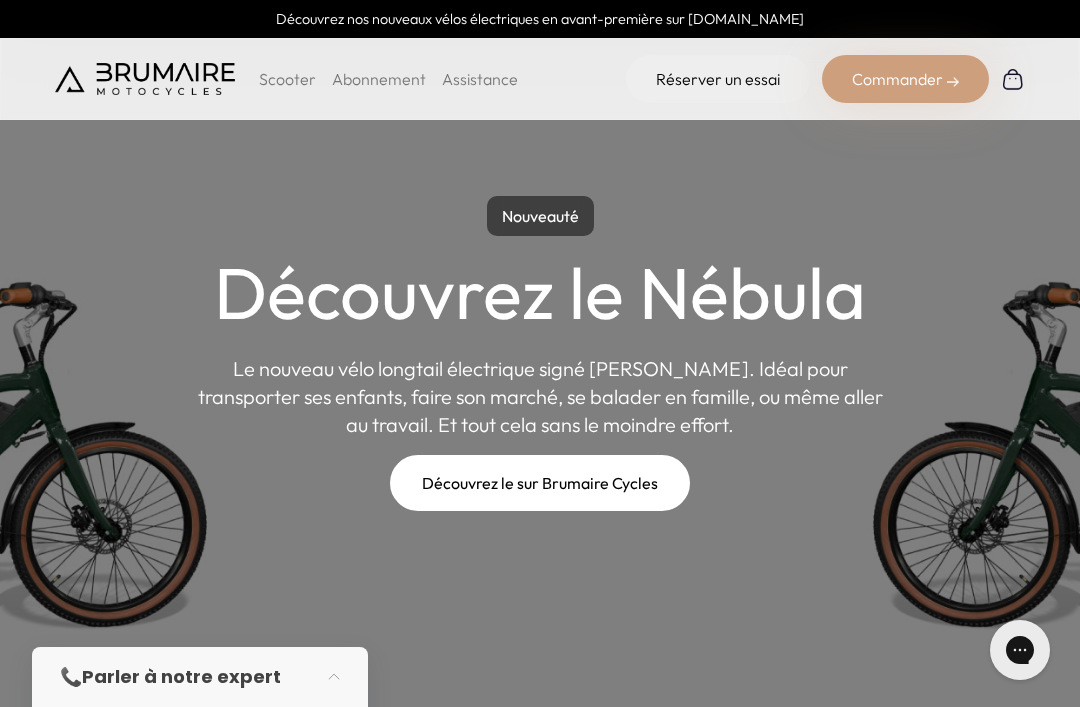 click at bounding box center [145, 79] 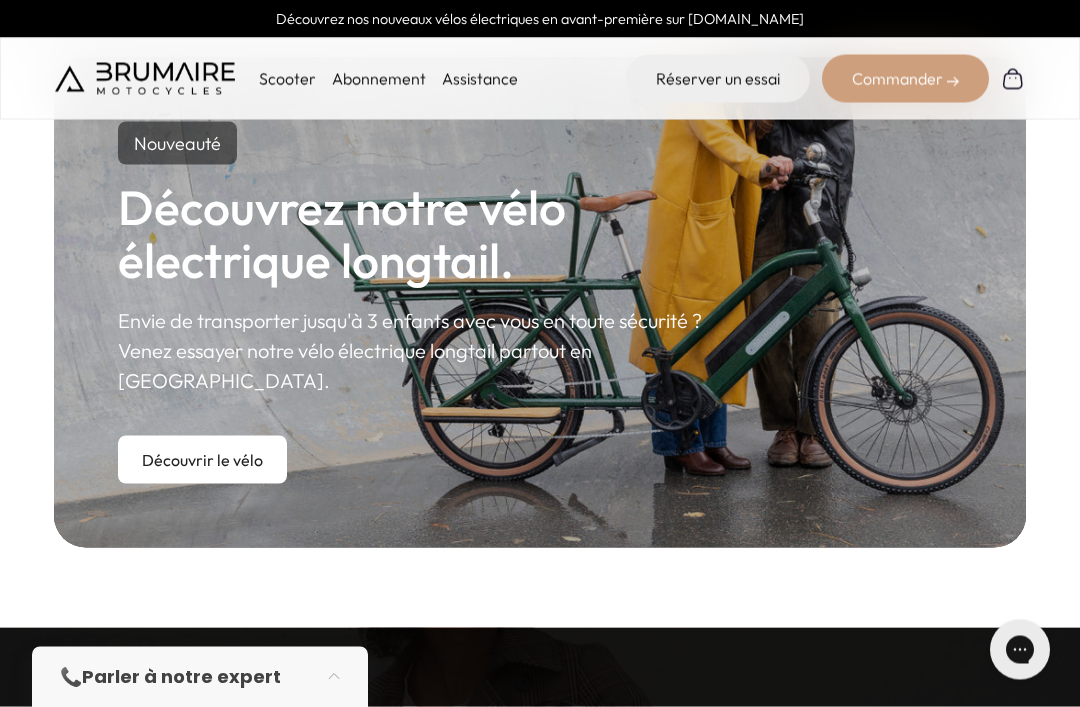 scroll, scrollTop: 1163, scrollLeft: 0, axis: vertical 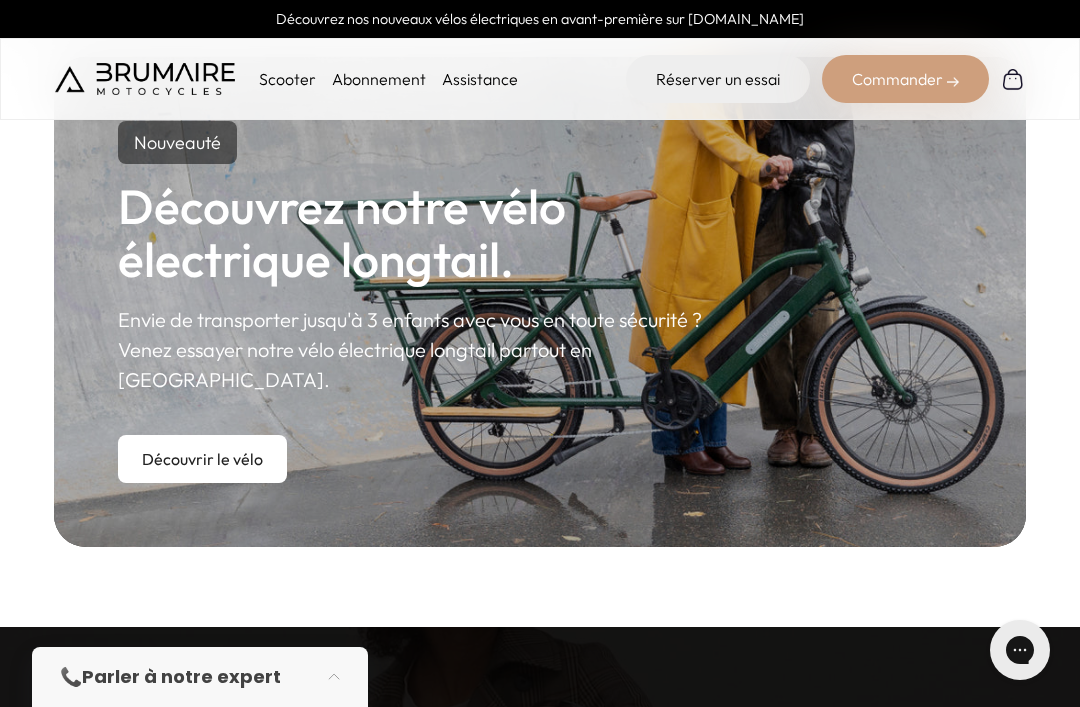 click on "Nouveauté
Découvrez notre vélo électrique longtail.
Envie de transporter jusqu'à 3 enfants avec vous en toute sécurité ? Venez essayer notre vélo électrique longtail partout en France.
Découvrir le vélo" at bounding box center [540, 302] 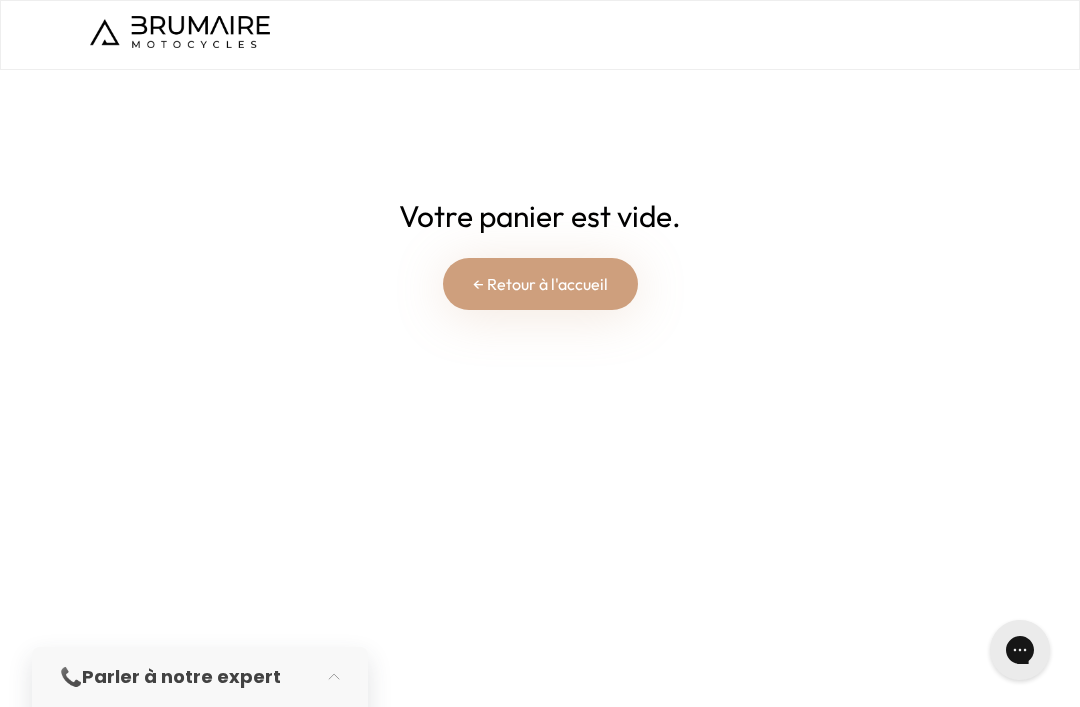 scroll, scrollTop: 0, scrollLeft: 0, axis: both 